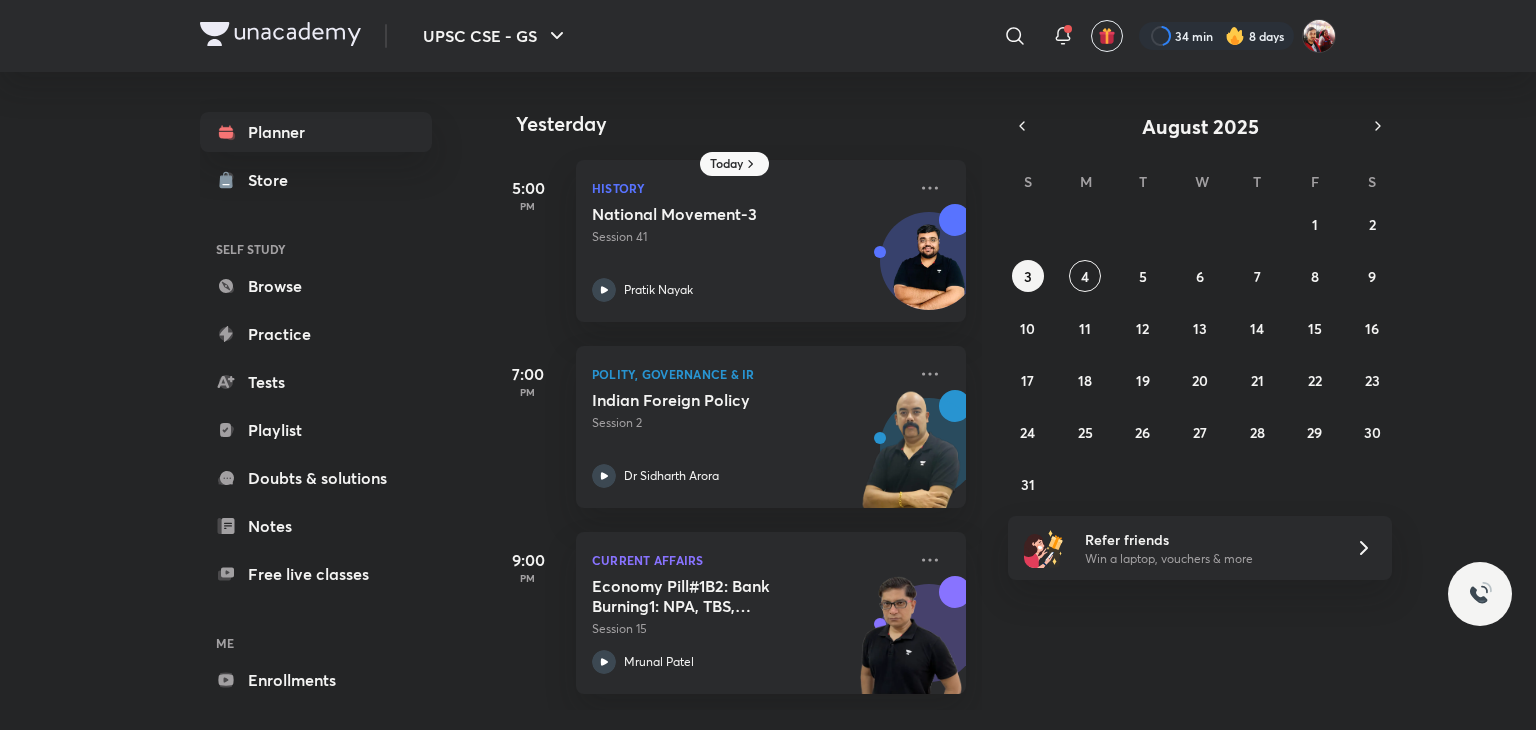 scroll, scrollTop: 0, scrollLeft: 0, axis: both 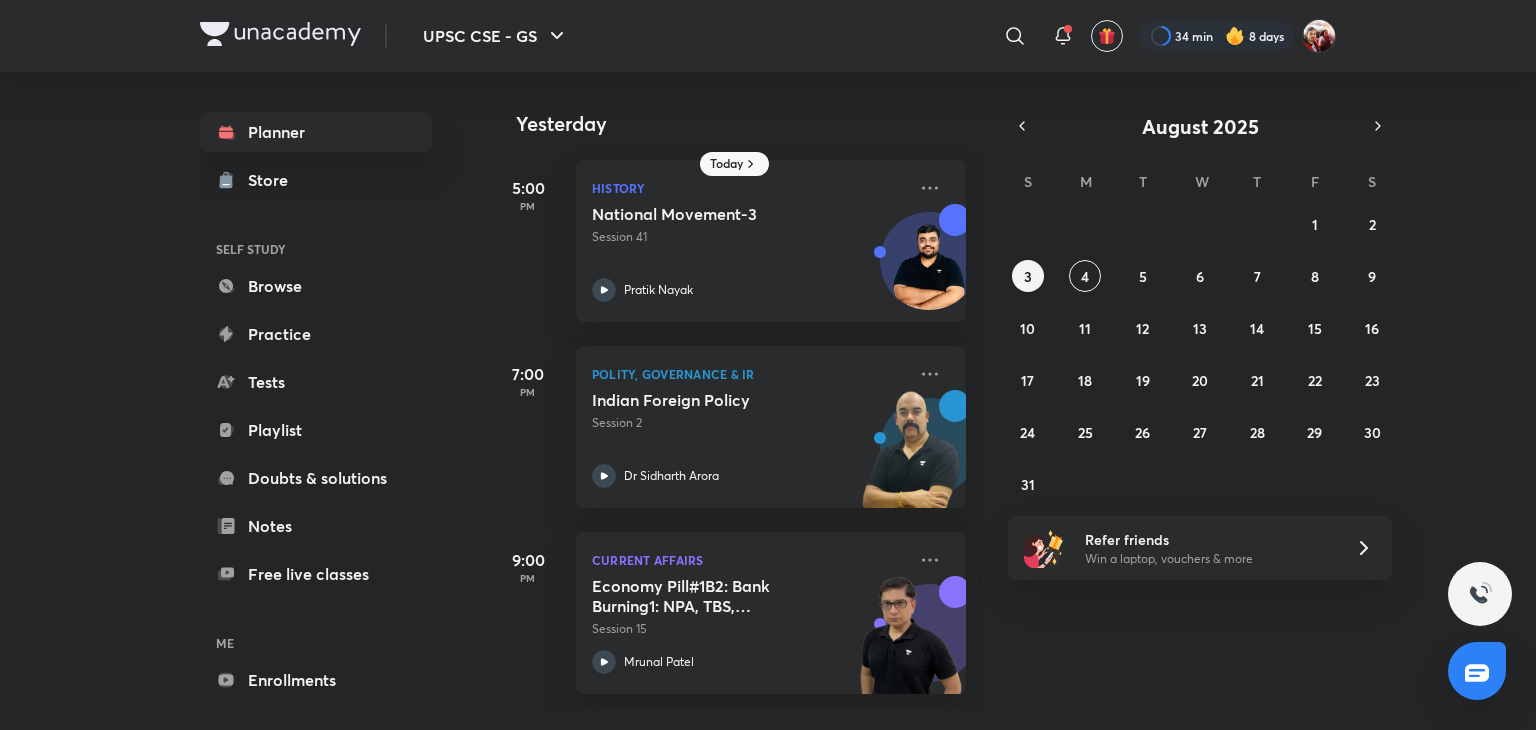 click at bounding box center (280, 34) 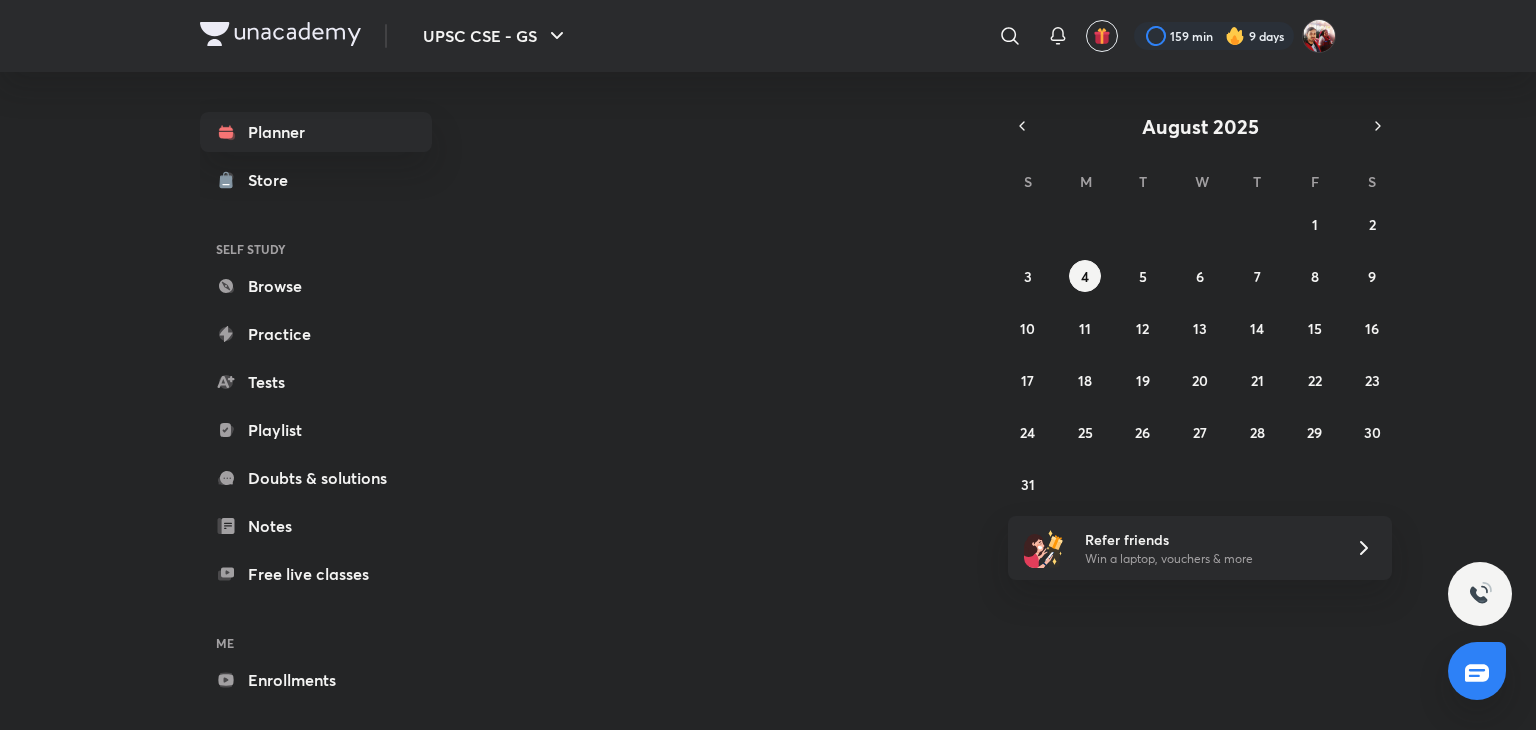 scroll, scrollTop: 0, scrollLeft: 0, axis: both 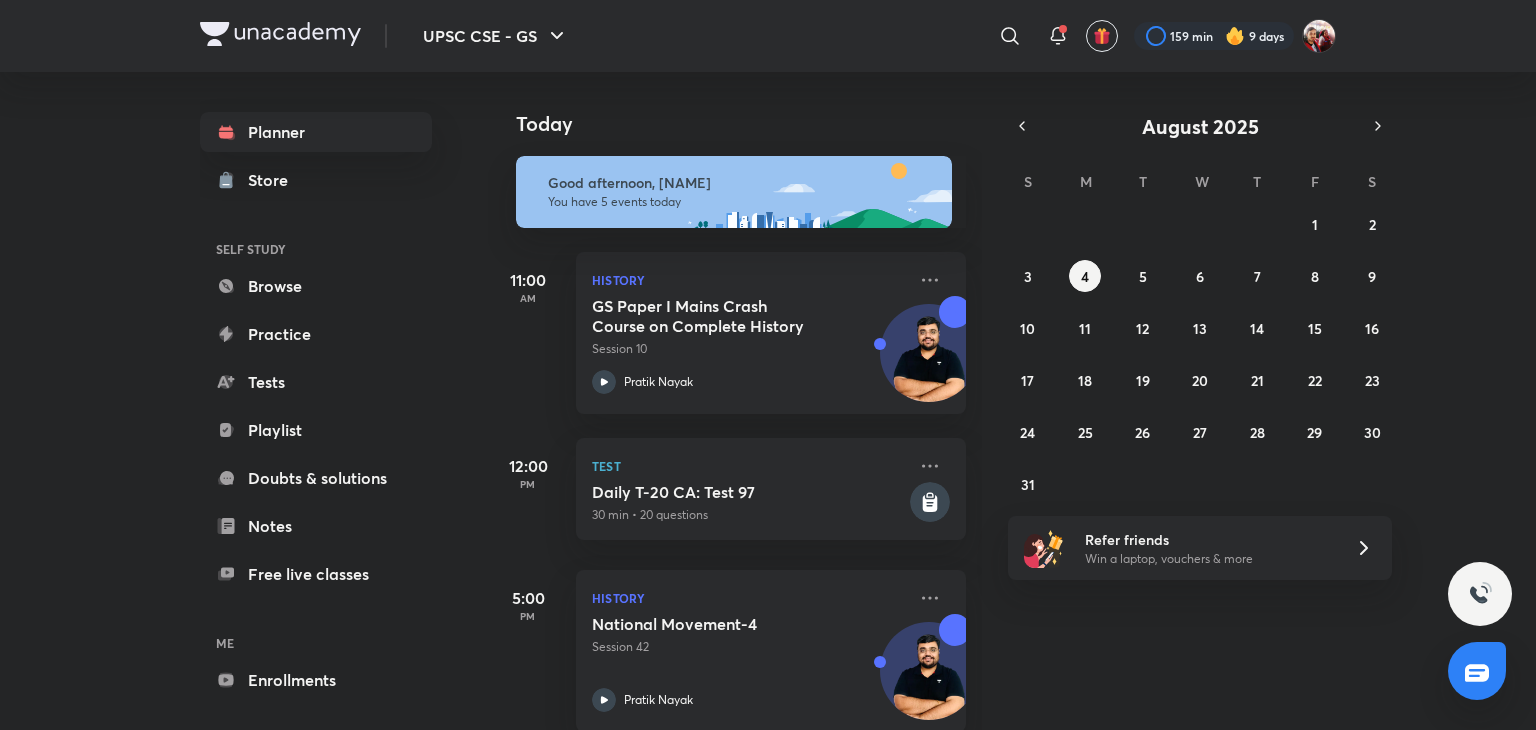 click on "Today" at bounding box center [751, 124] 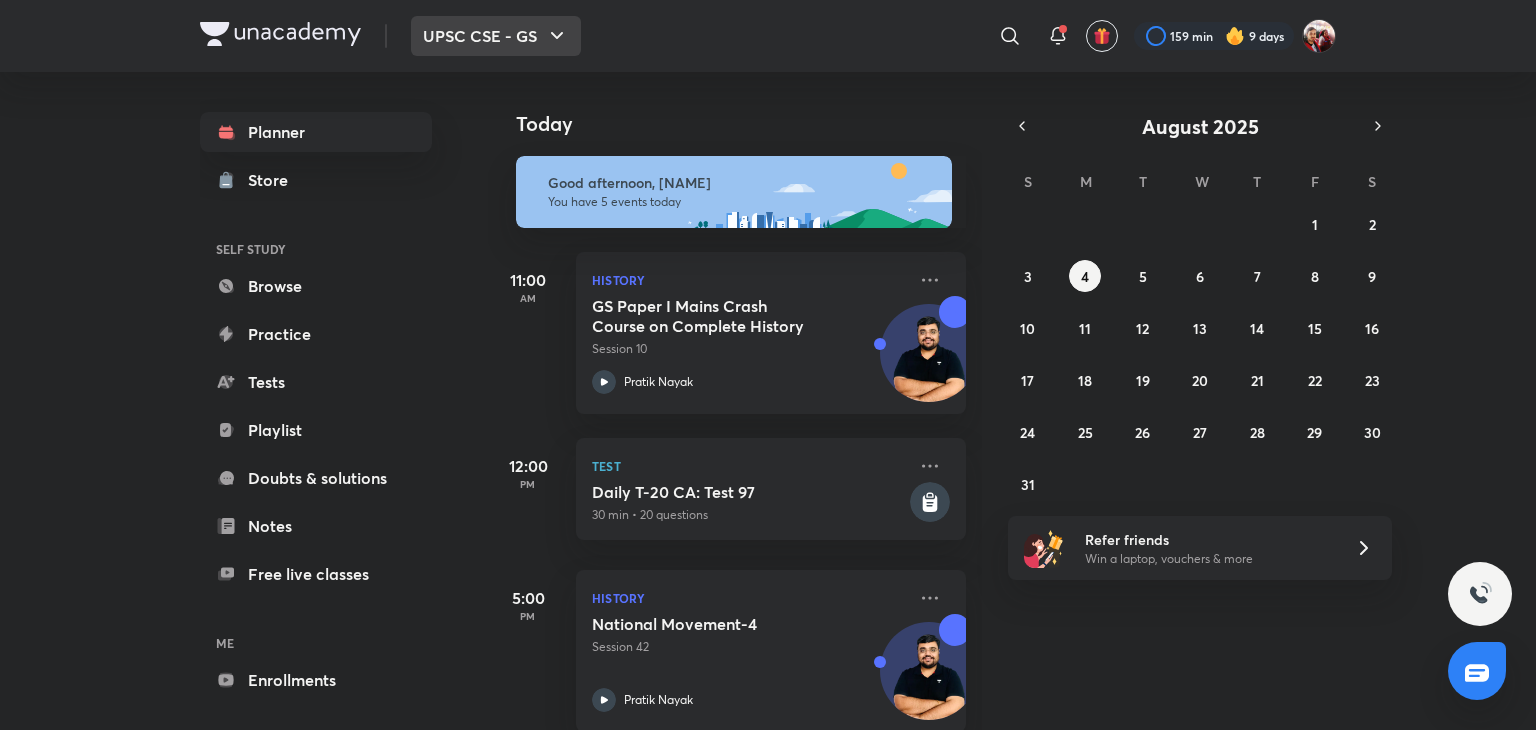 click on "UPSC CSE - GS" at bounding box center [496, 36] 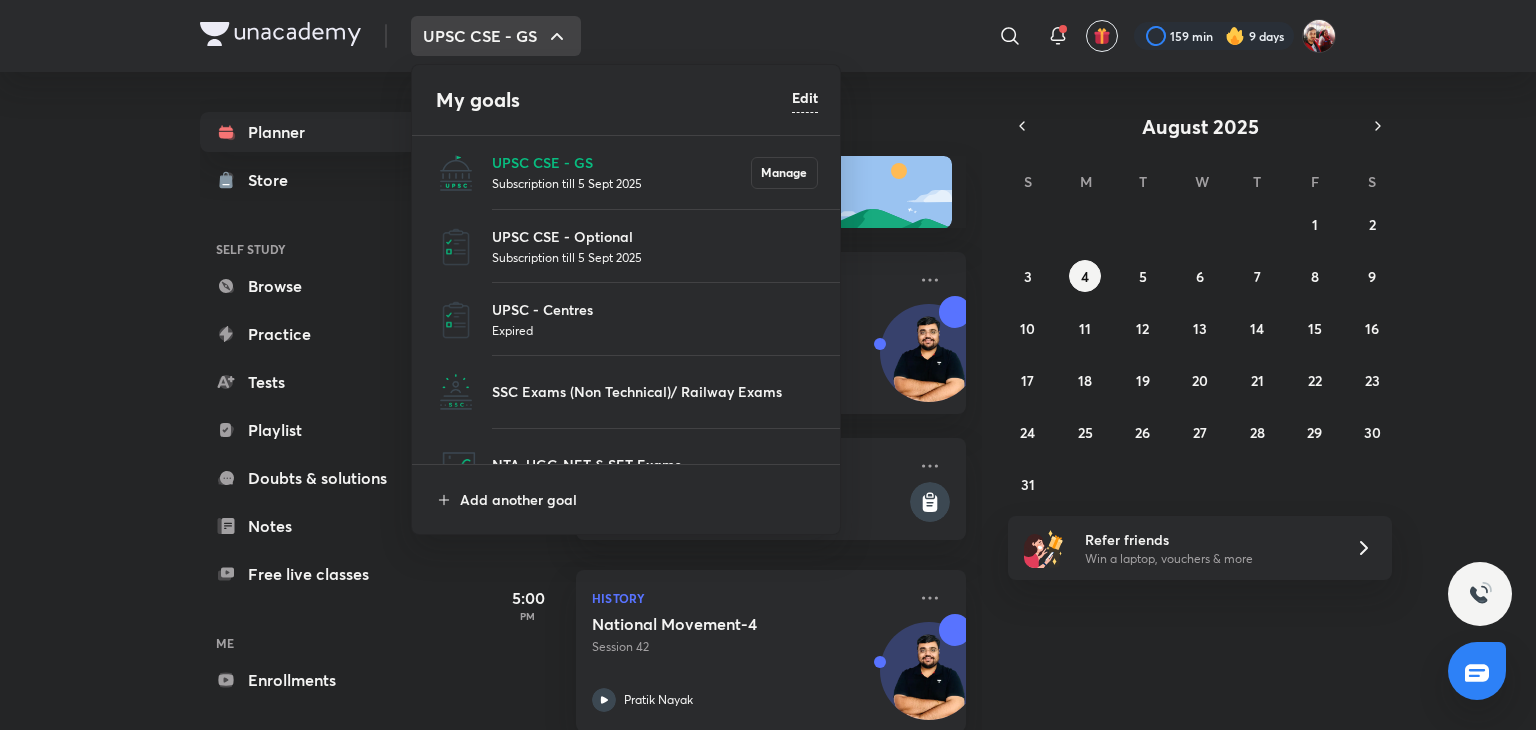 click on "Subscription till 5 Sept 2025" at bounding box center (655, 257) 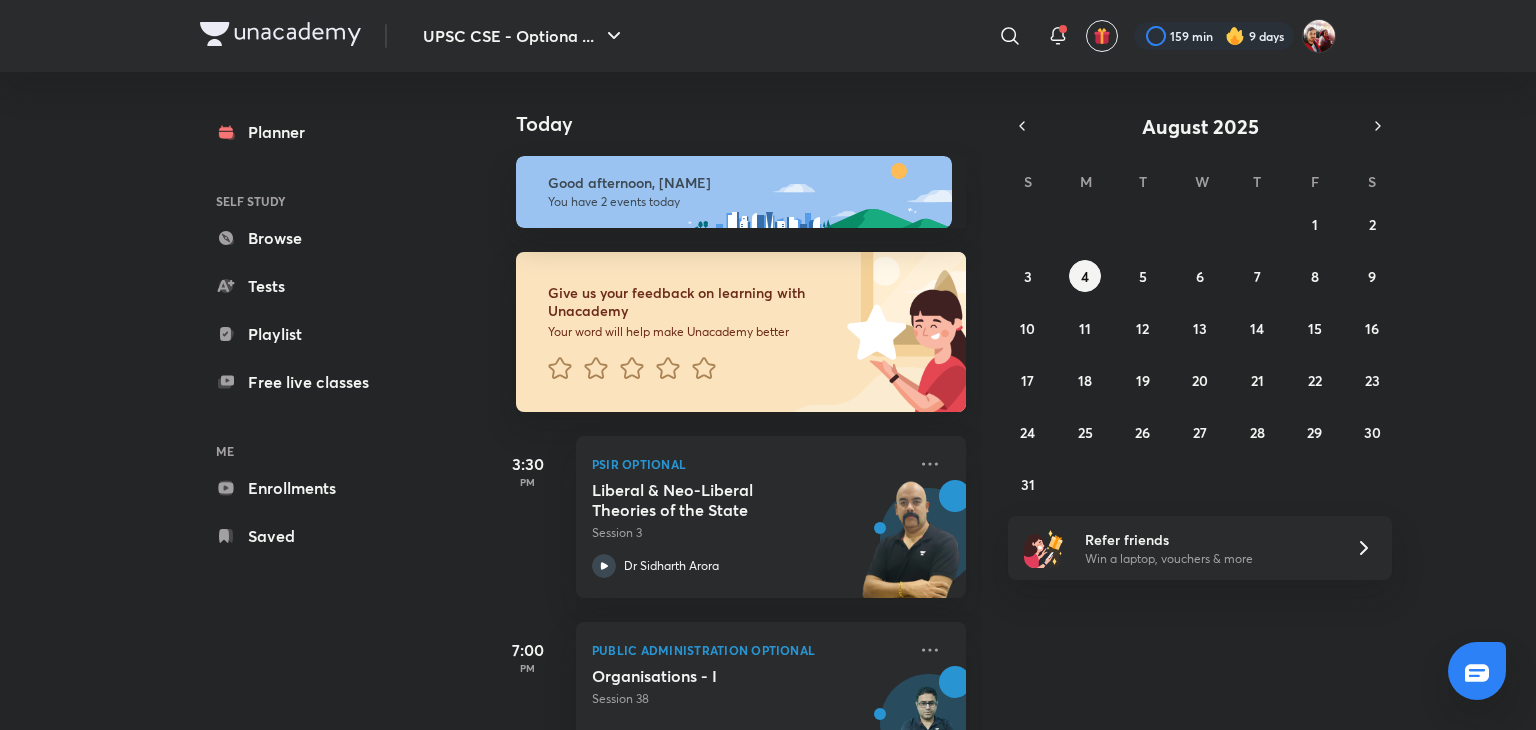 scroll, scrollTop: 85, scrollLeft: 0, axis: vertical 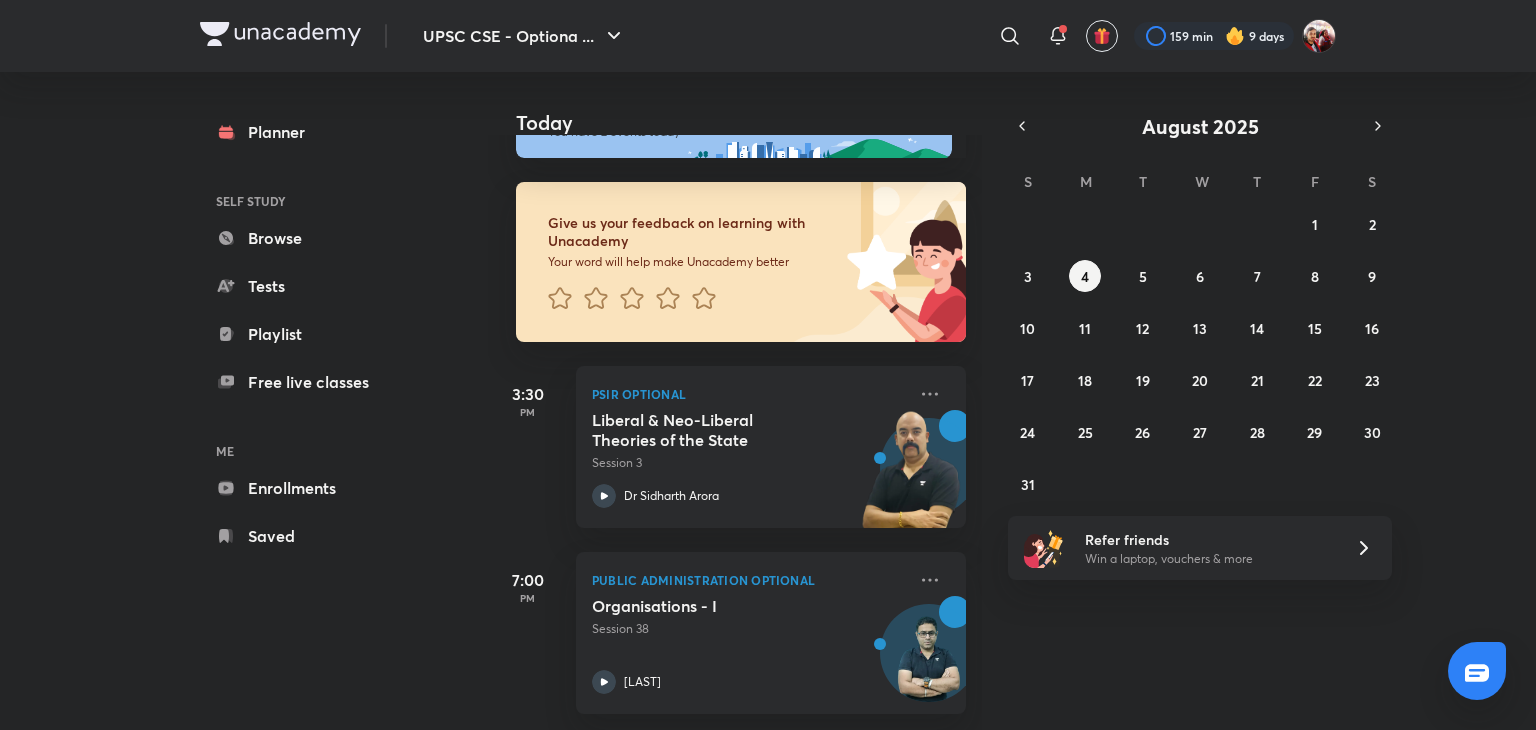 click at bounding box center (694, 299) 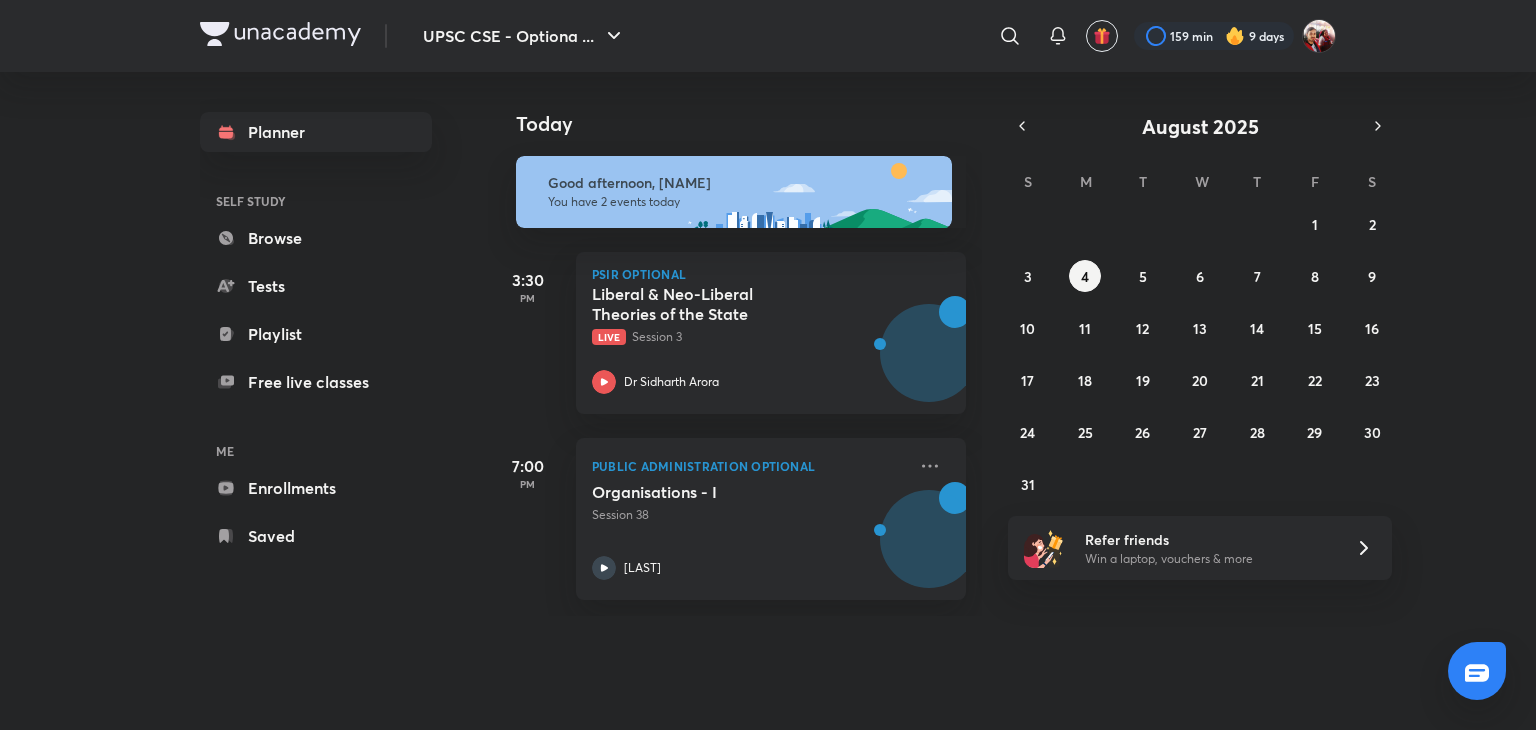 scroll, scrollTop: 0, scrollLeft: 0, axis: both 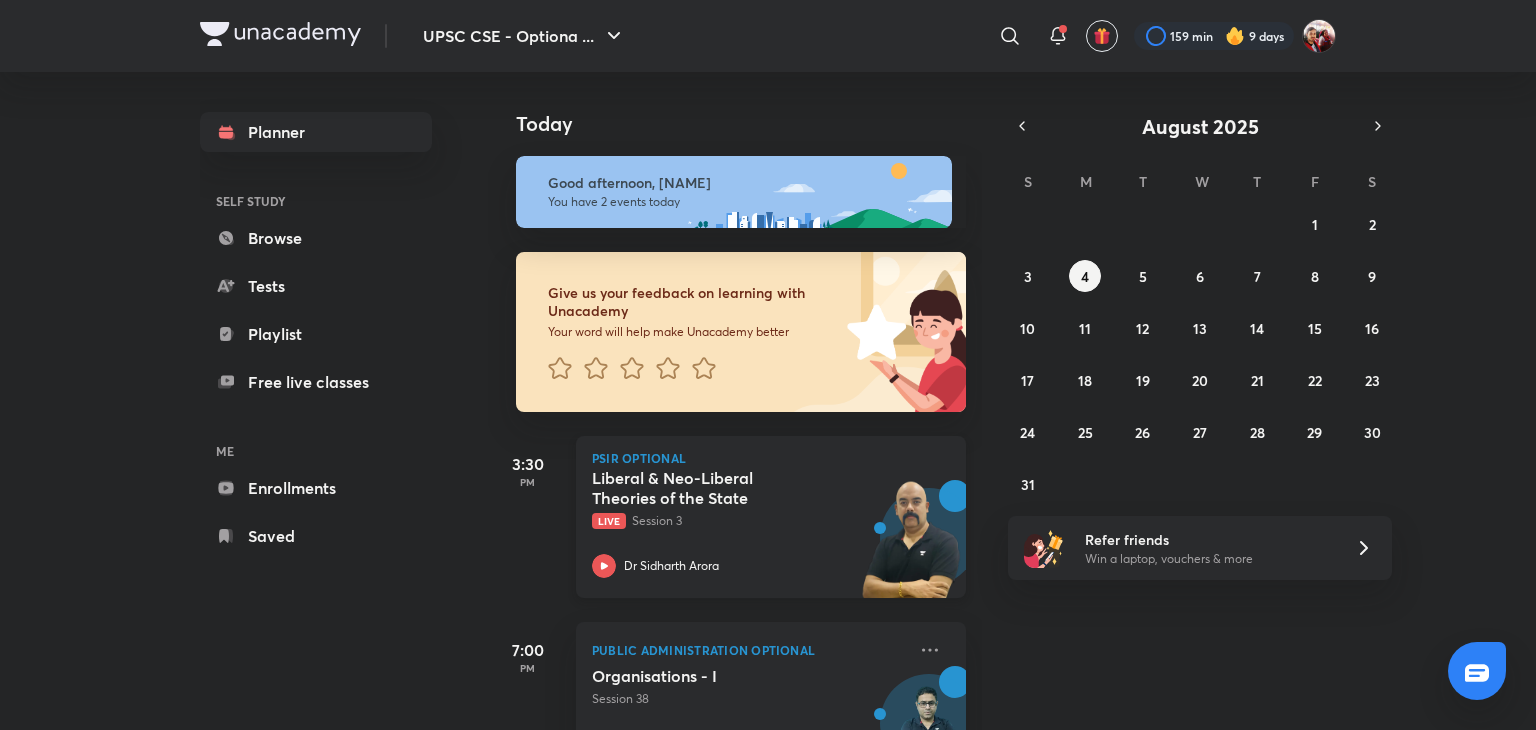 click on "Dr Sidharth Arora" at bounding box center (671, 566) 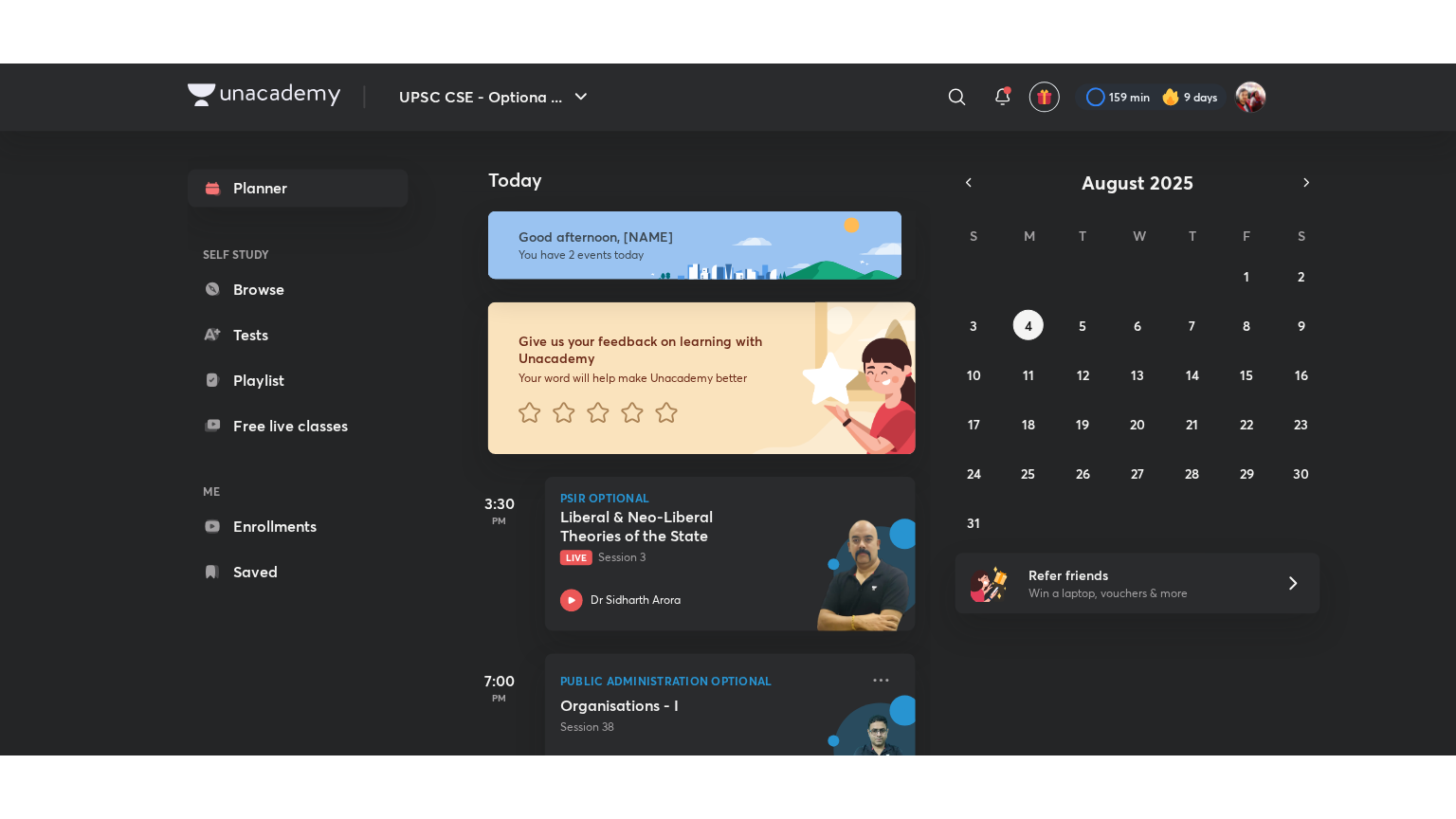 scroll, scrollTop: 0, scrollLeft: 0, axis: both 